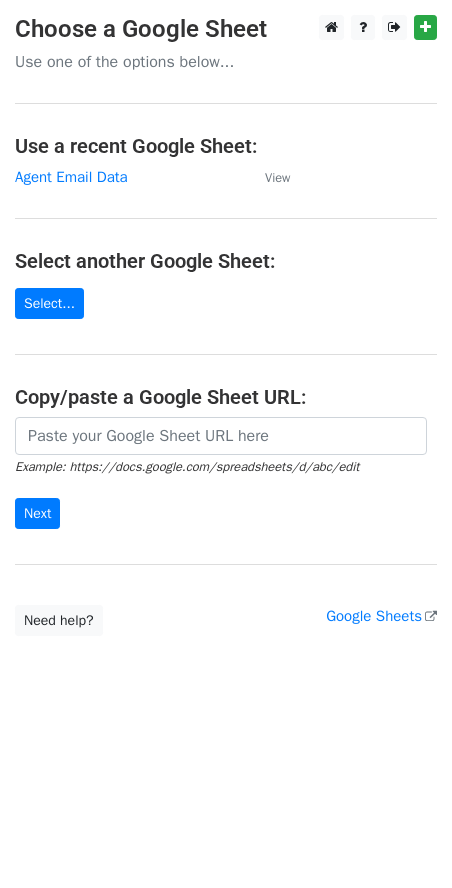 scroll, scrollTop: 0, scrollLeft: 0, axis: both 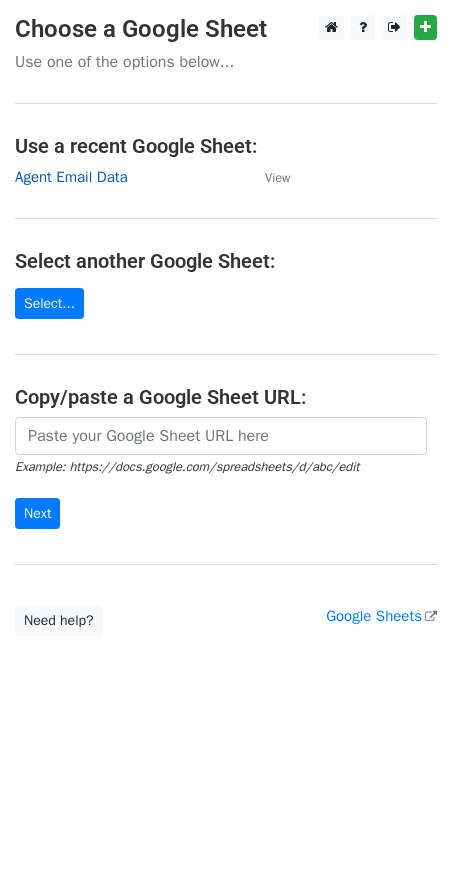 click on "Agent Email Data" at bounding box center [71, 177] 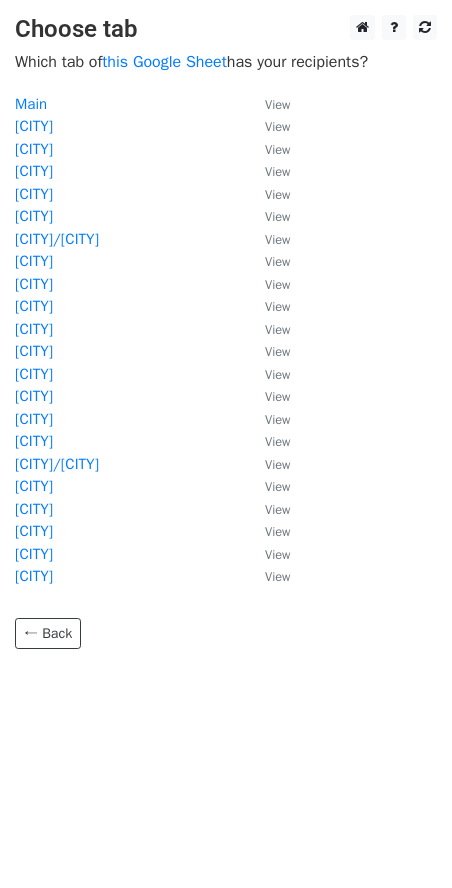 scroll, scrollTop: 0, scrollLeft: 0, axis: both 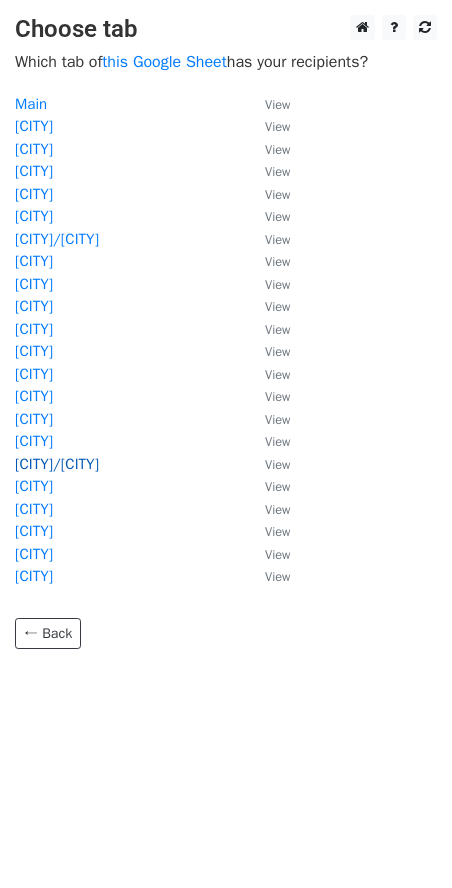 click on "Tirunelveli/Nagercoil" at bounding box center [57, 464] 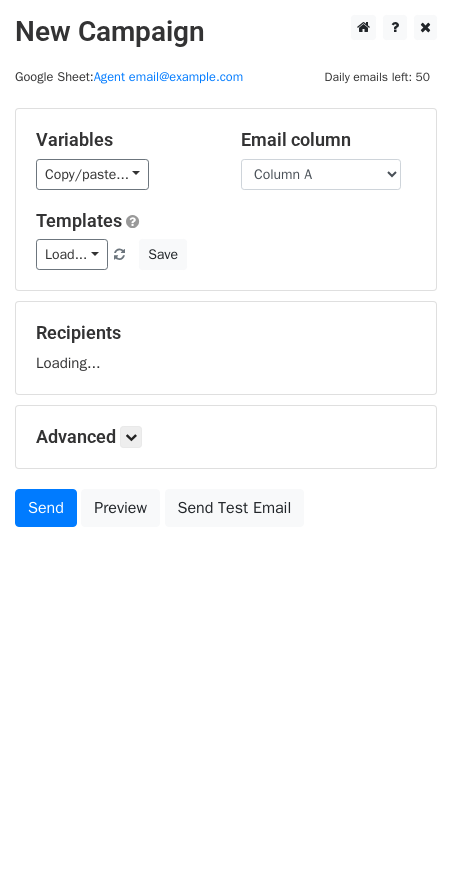 scroll, scrollTop: 0, scrollLeft: 0, axis: both 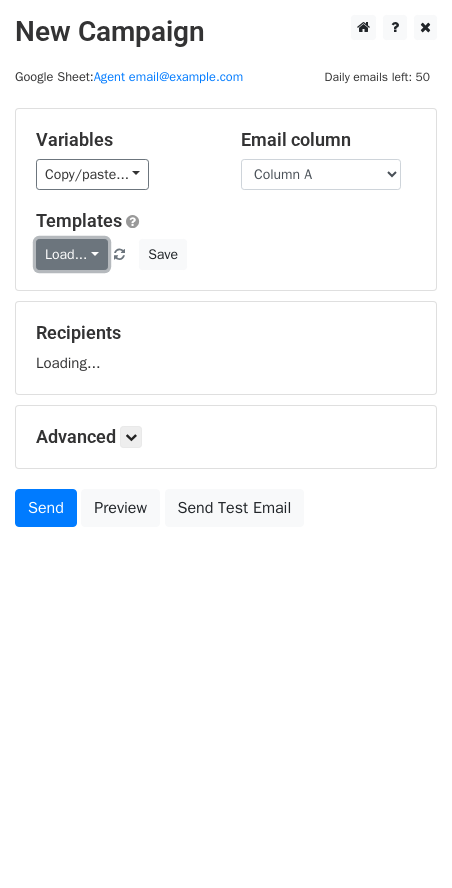 click on "Load..." at bounding box center (72, 254) 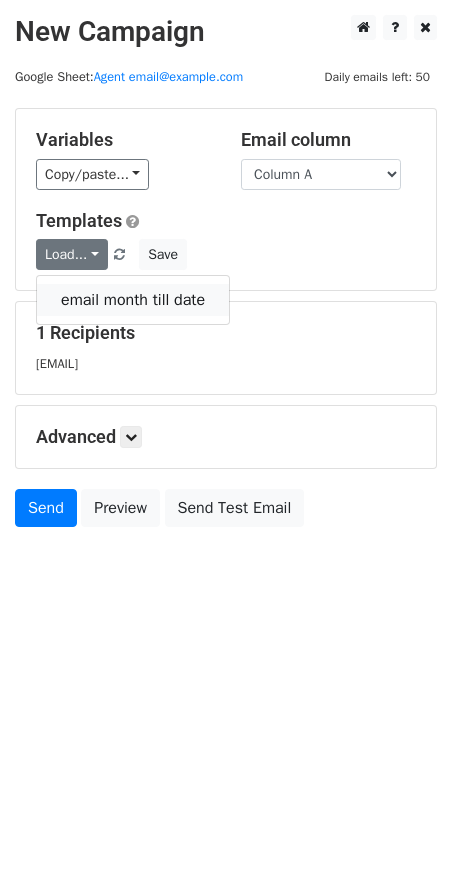 click on "email month till date" at bounding box center [133, 300] 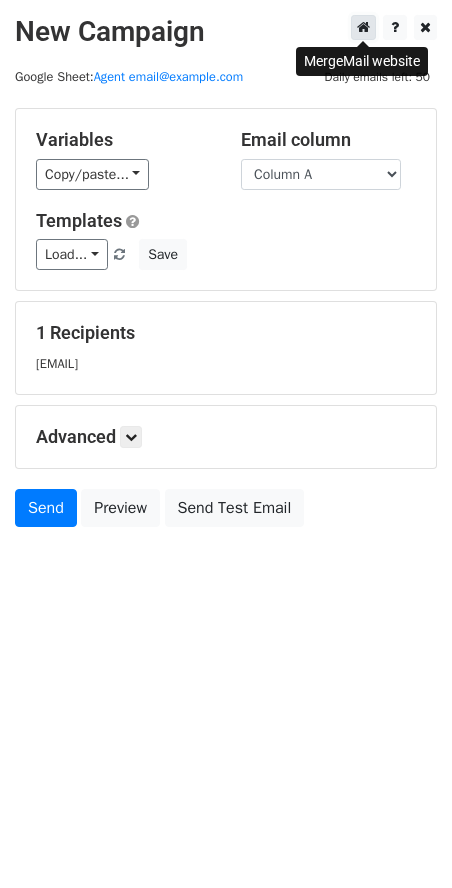 click at bounding box center [363, 27] 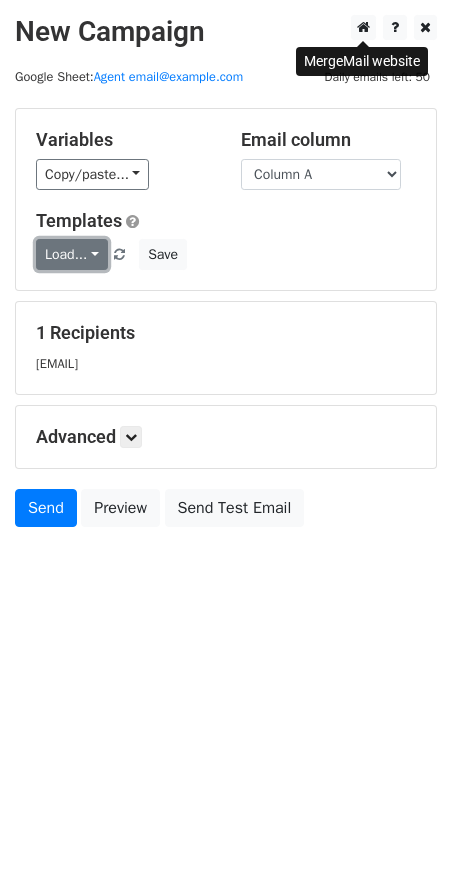 click on "Load..." at bounding box center [72, 254] 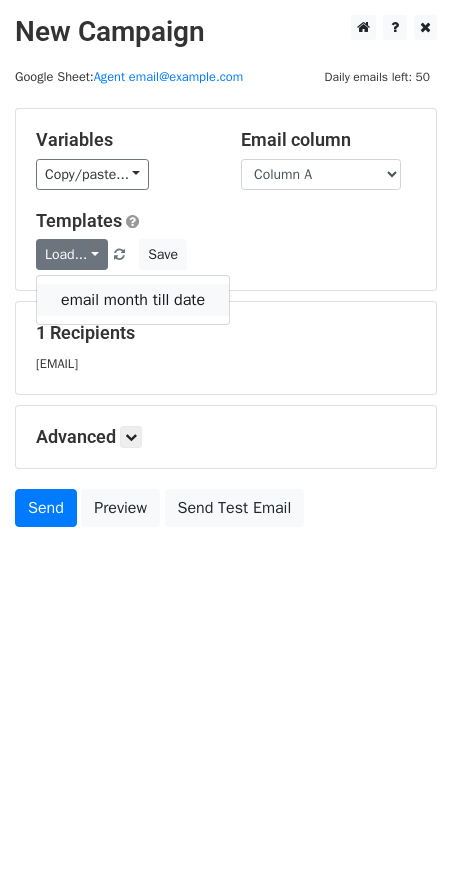 click on "email month till date" at bounding box center (133, 300) 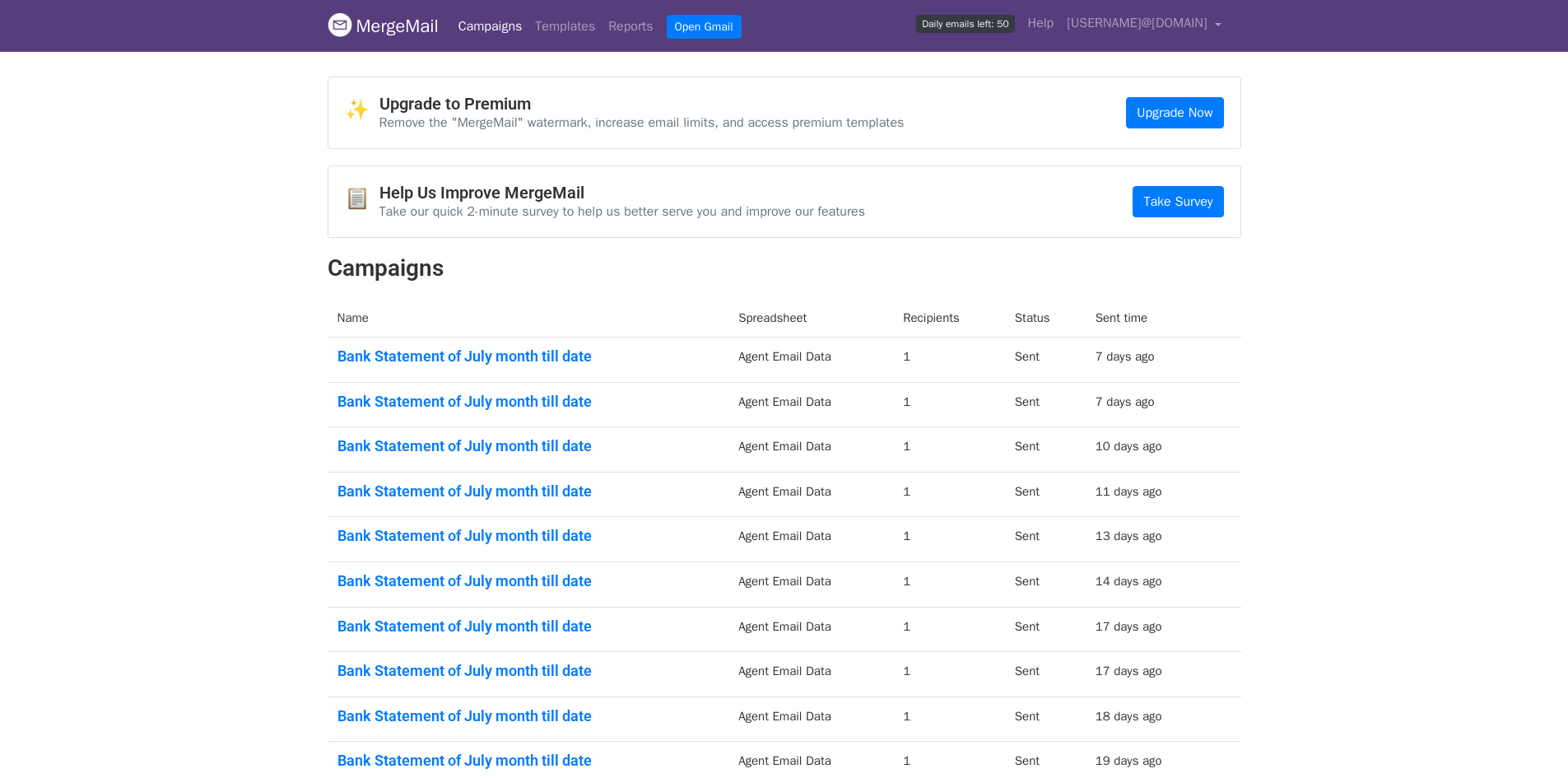 scroll, scrollTop: 0, scrollLeft: 0, axis: both 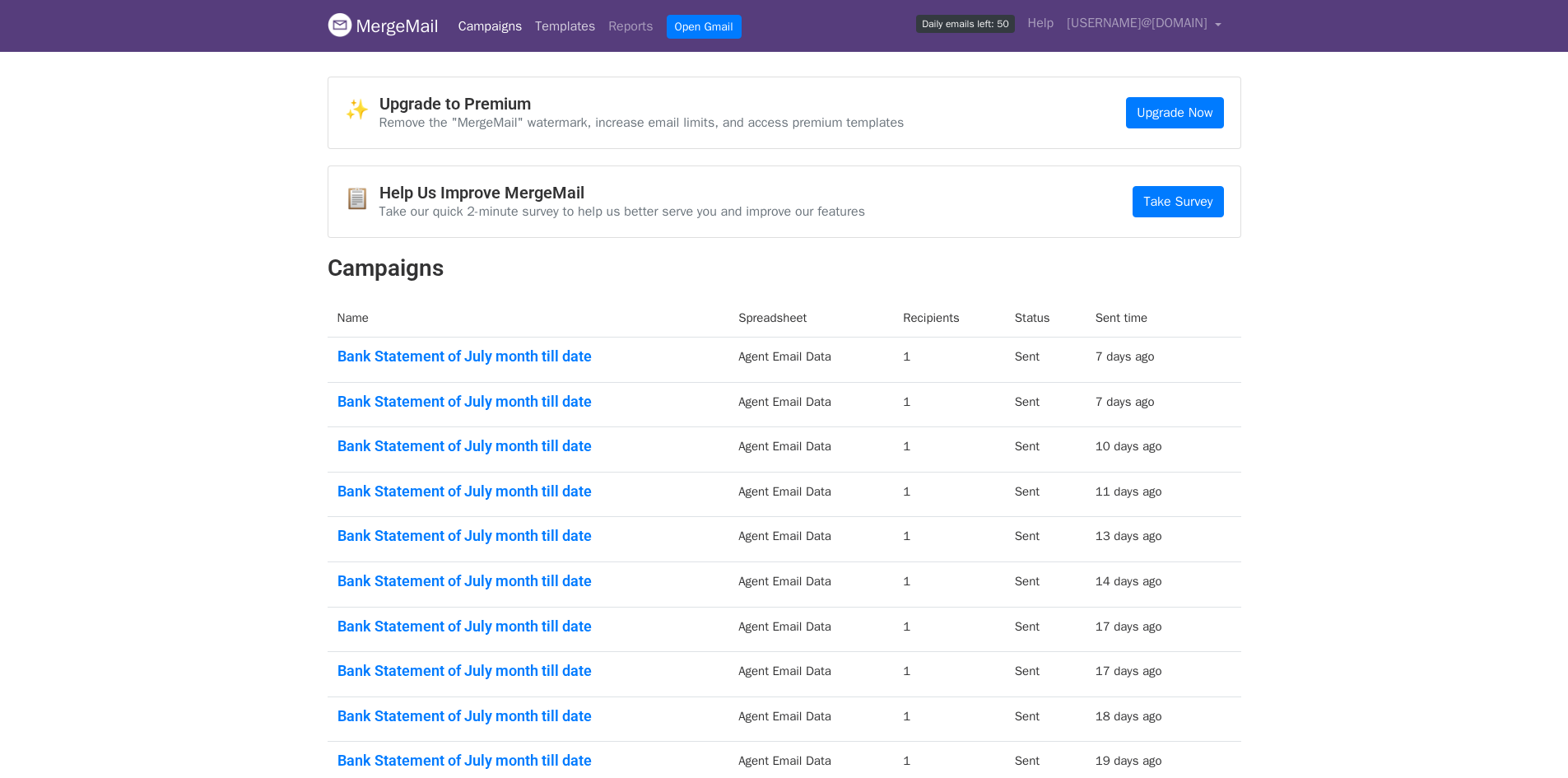 click on "Templates" at bounding box center [565, 26] 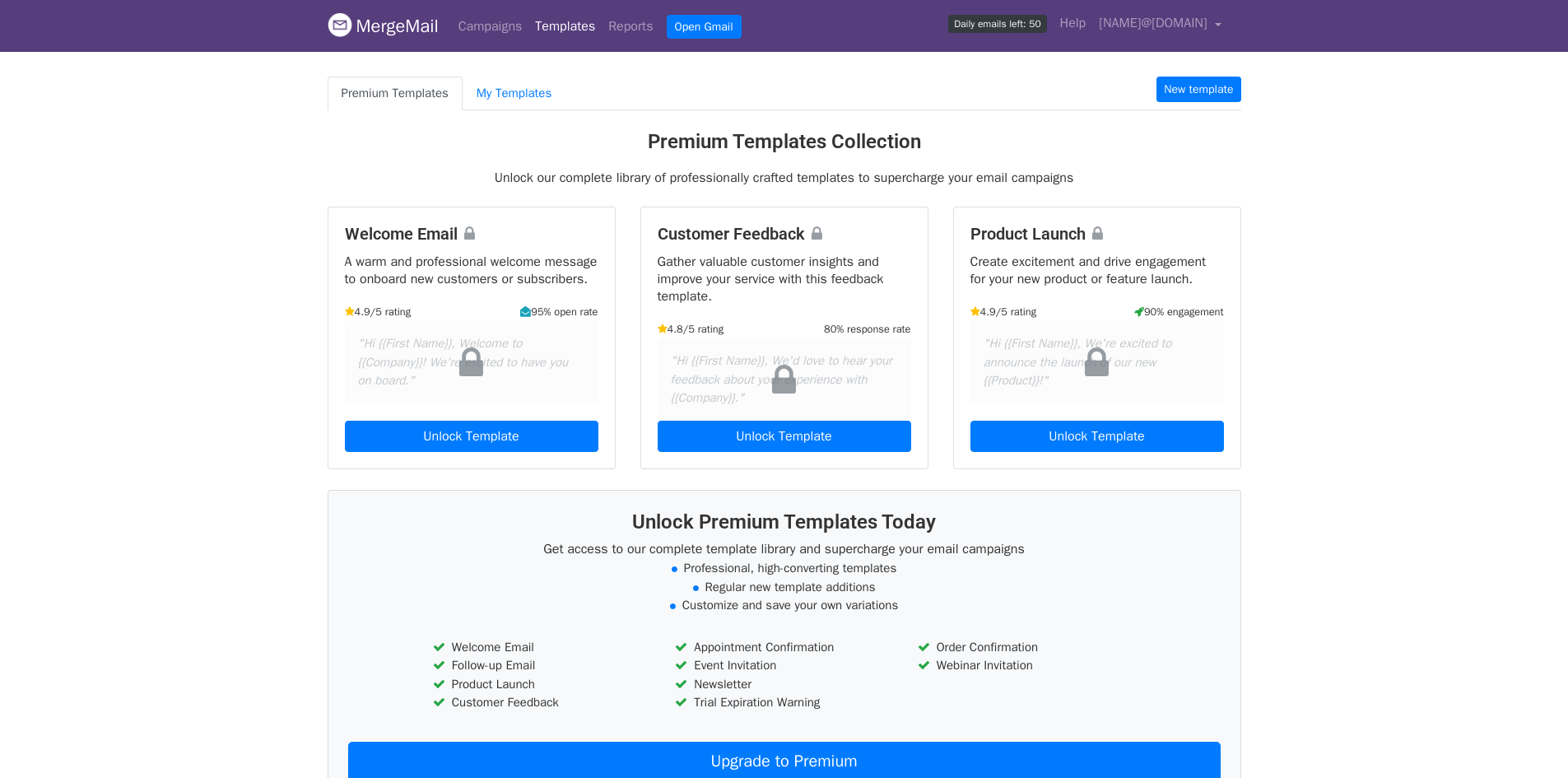 scroll, scrollTop: 0, scrollLeft: 0, axis: both 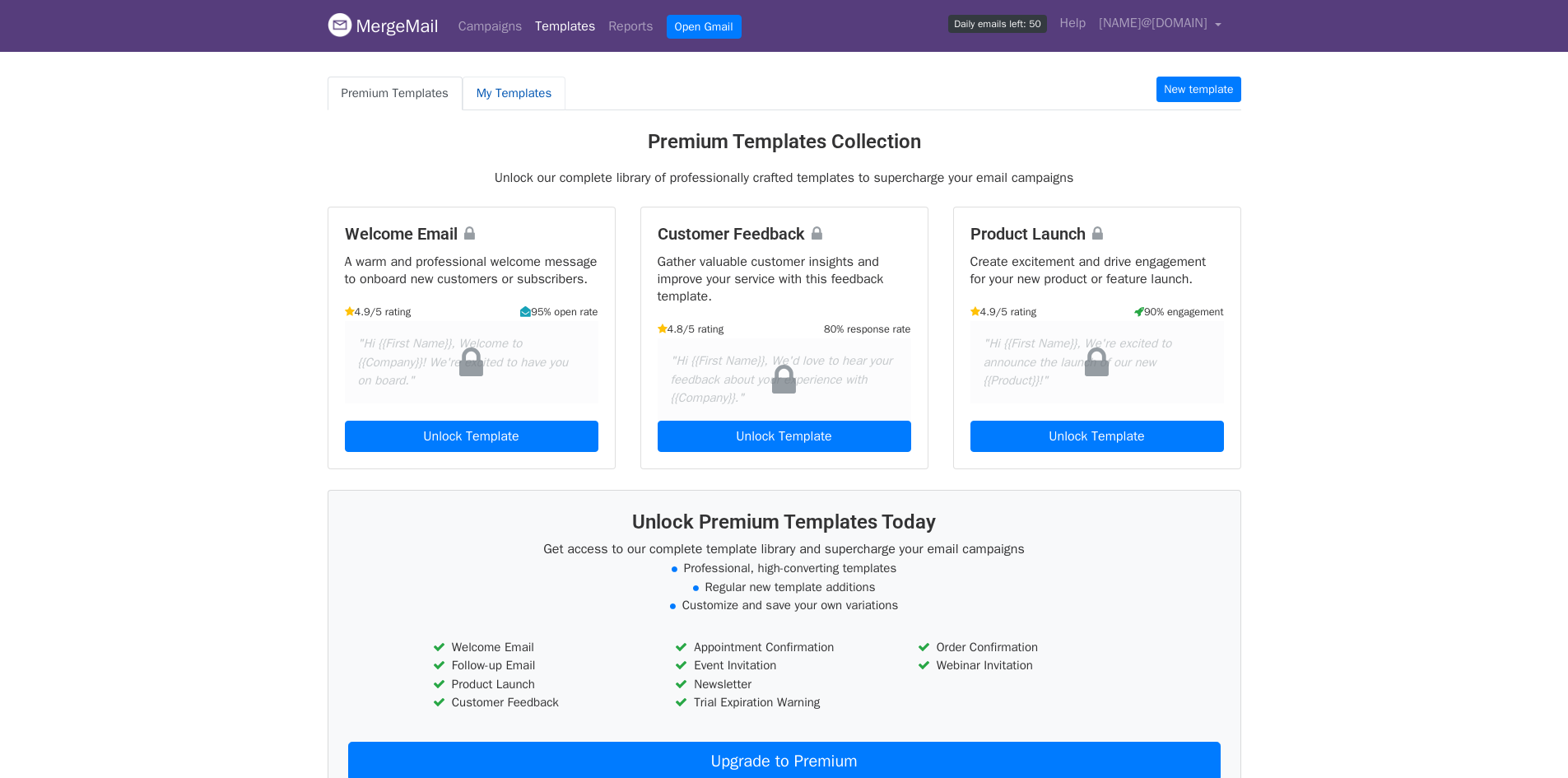 click on "My Templates" at bounding box center [514, 93] 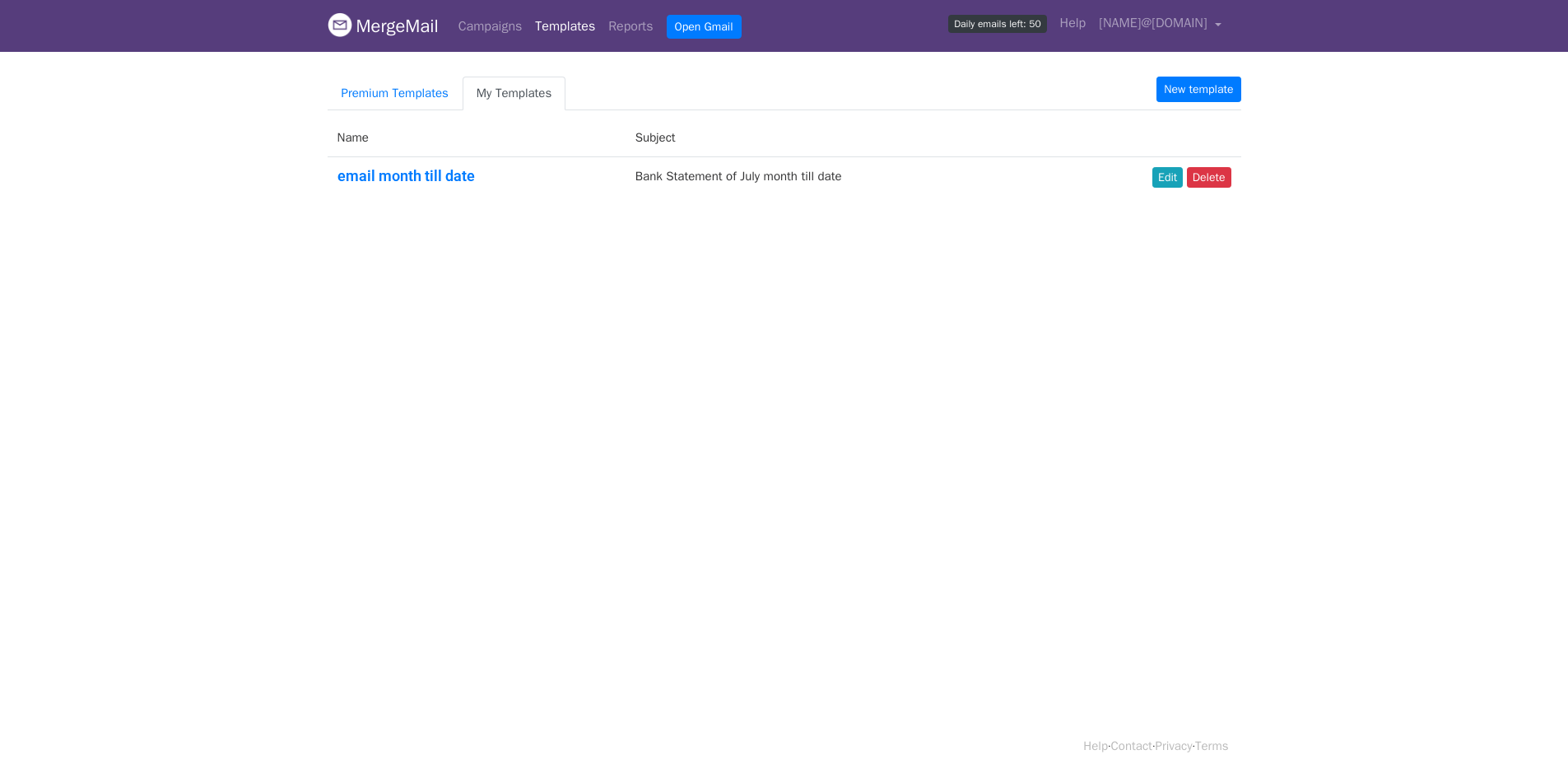 scroll, scrollTop: 0, scrollLeft: 0, axis: both 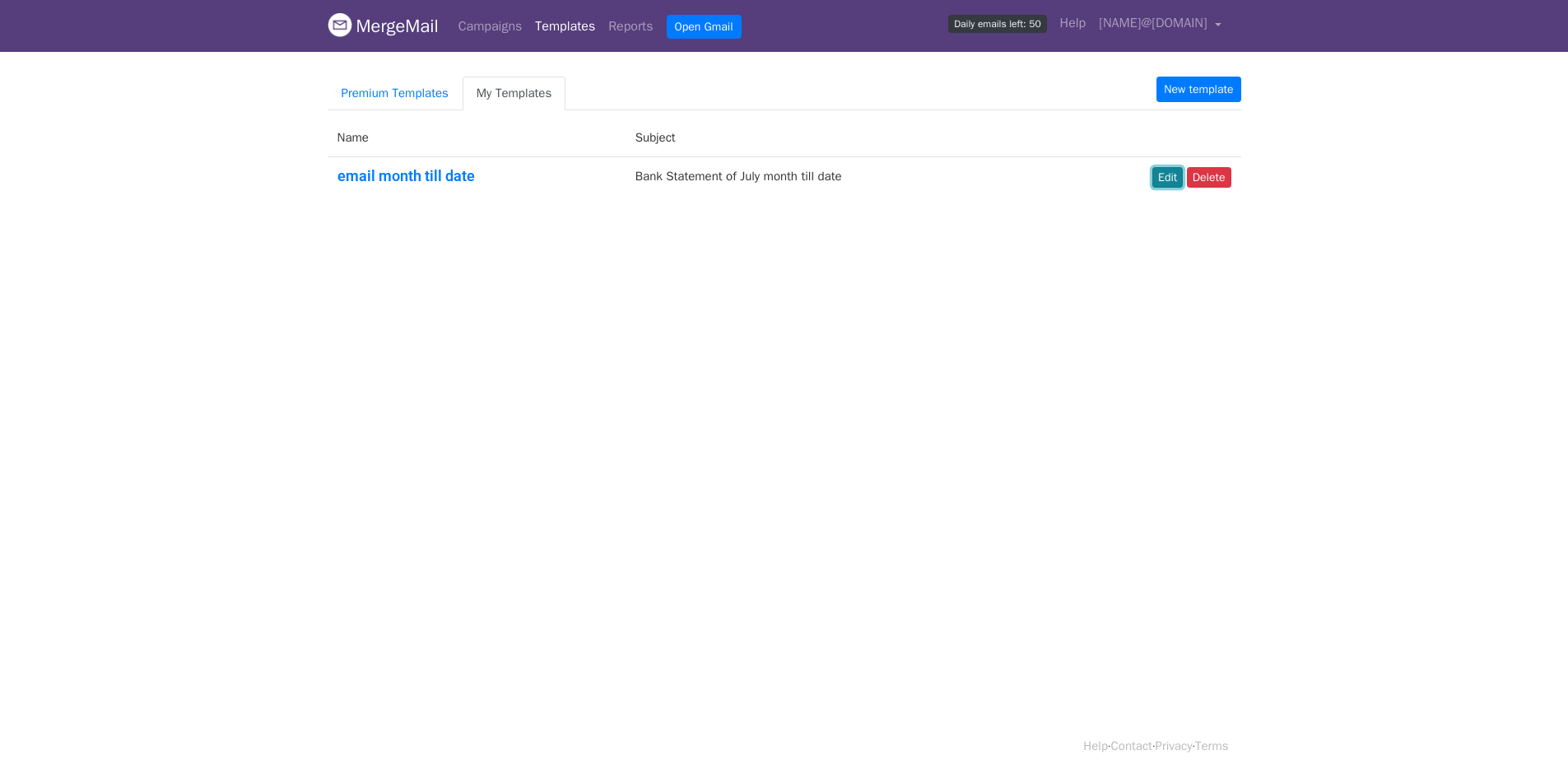 click on "Edit" at bounding box center [1167, 177] 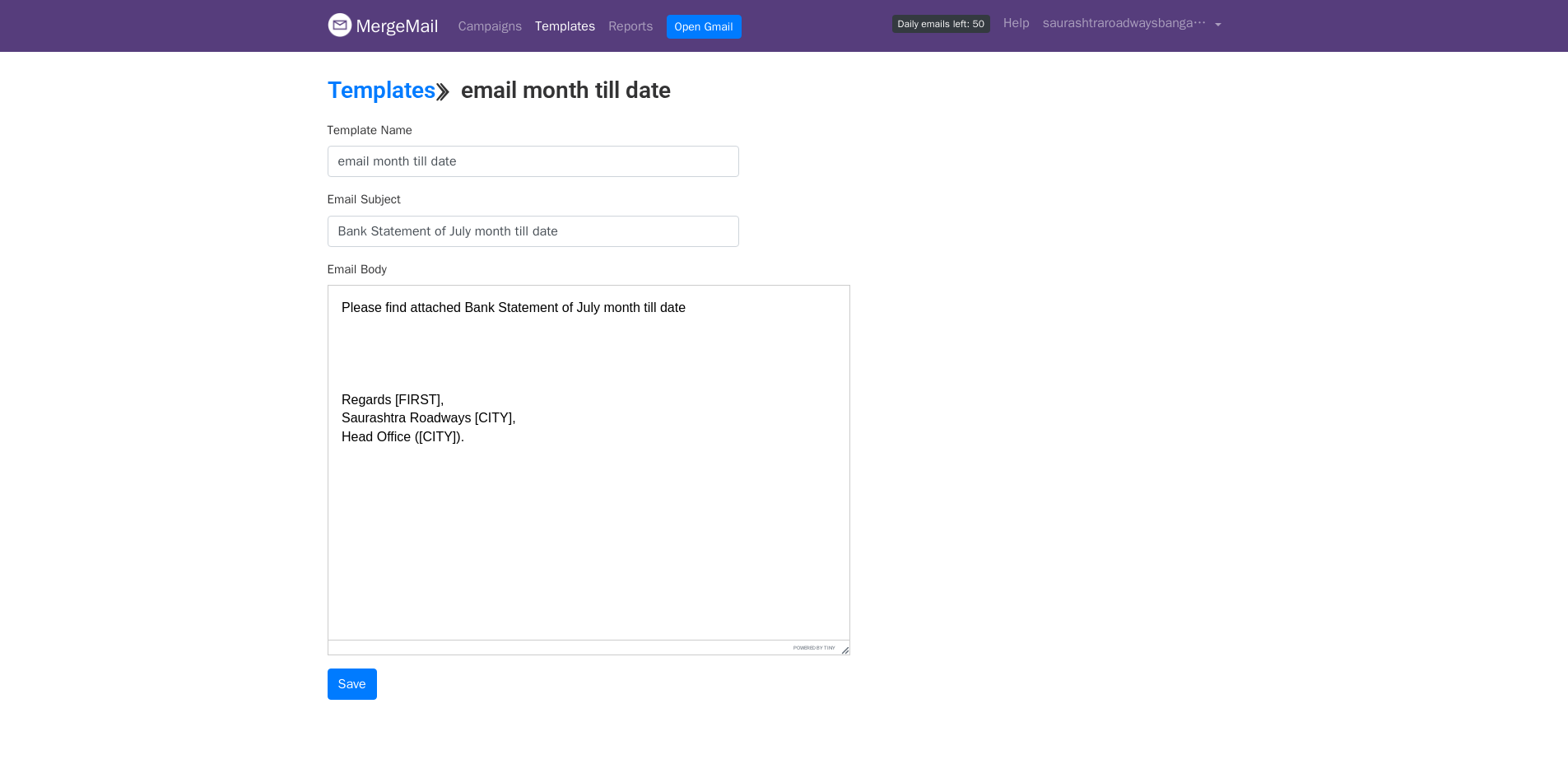 scroll, scrollTop: 0, scrollLeft: 0, axis: both 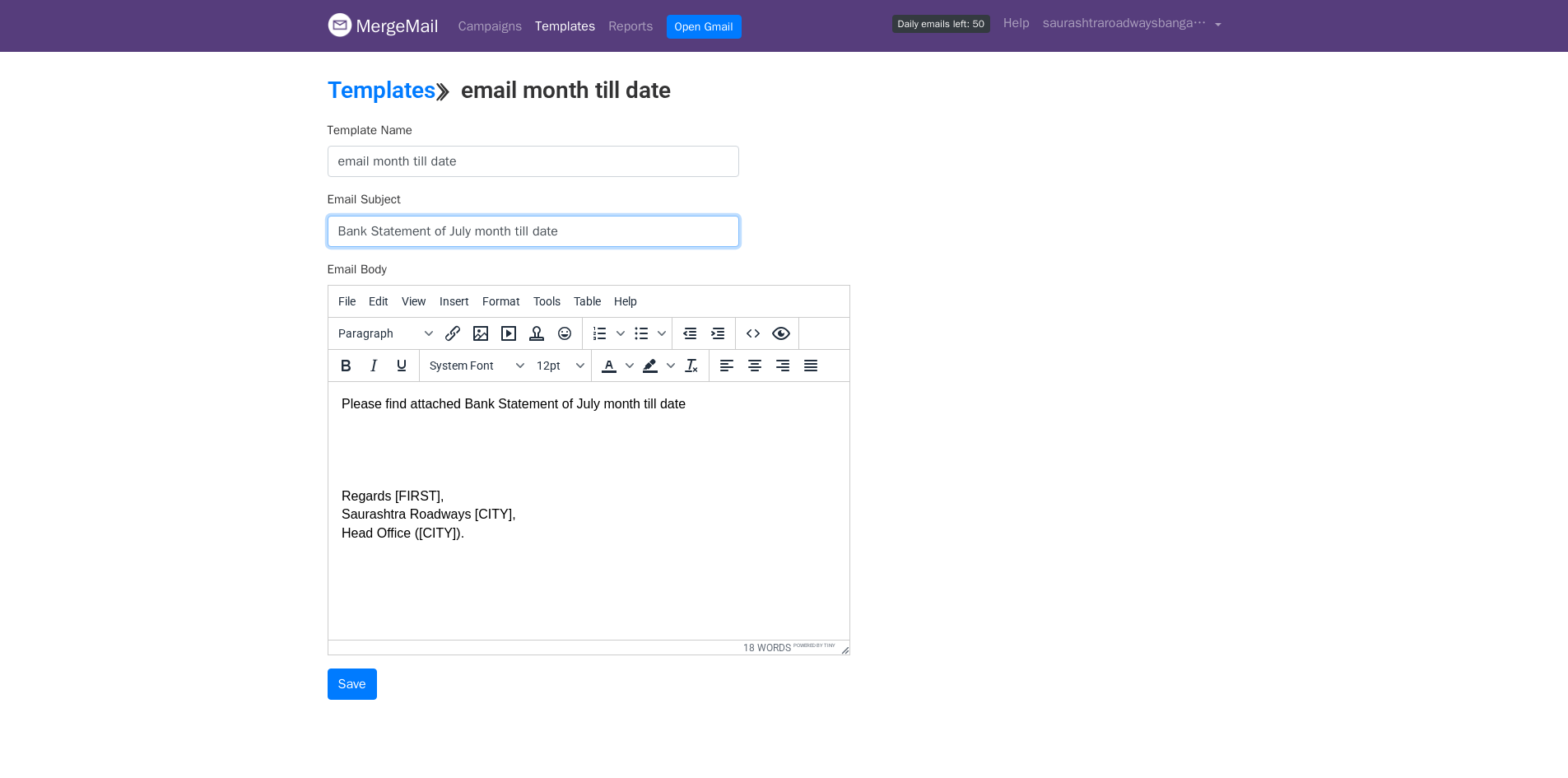 click on "Bank Statement of July month till date" at bounding box center (533, 231) 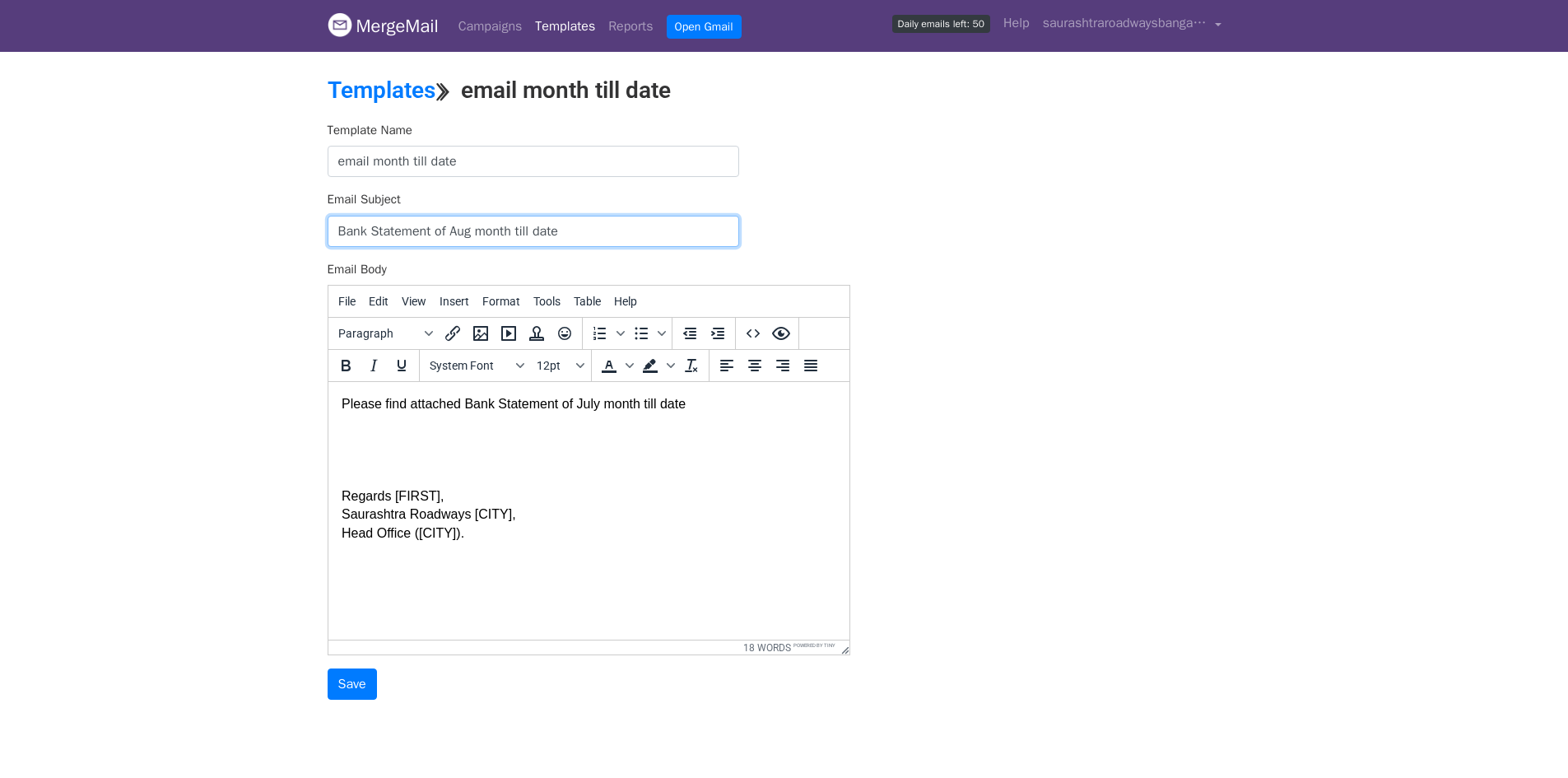 type on "Bank Statement of Aug month till date" 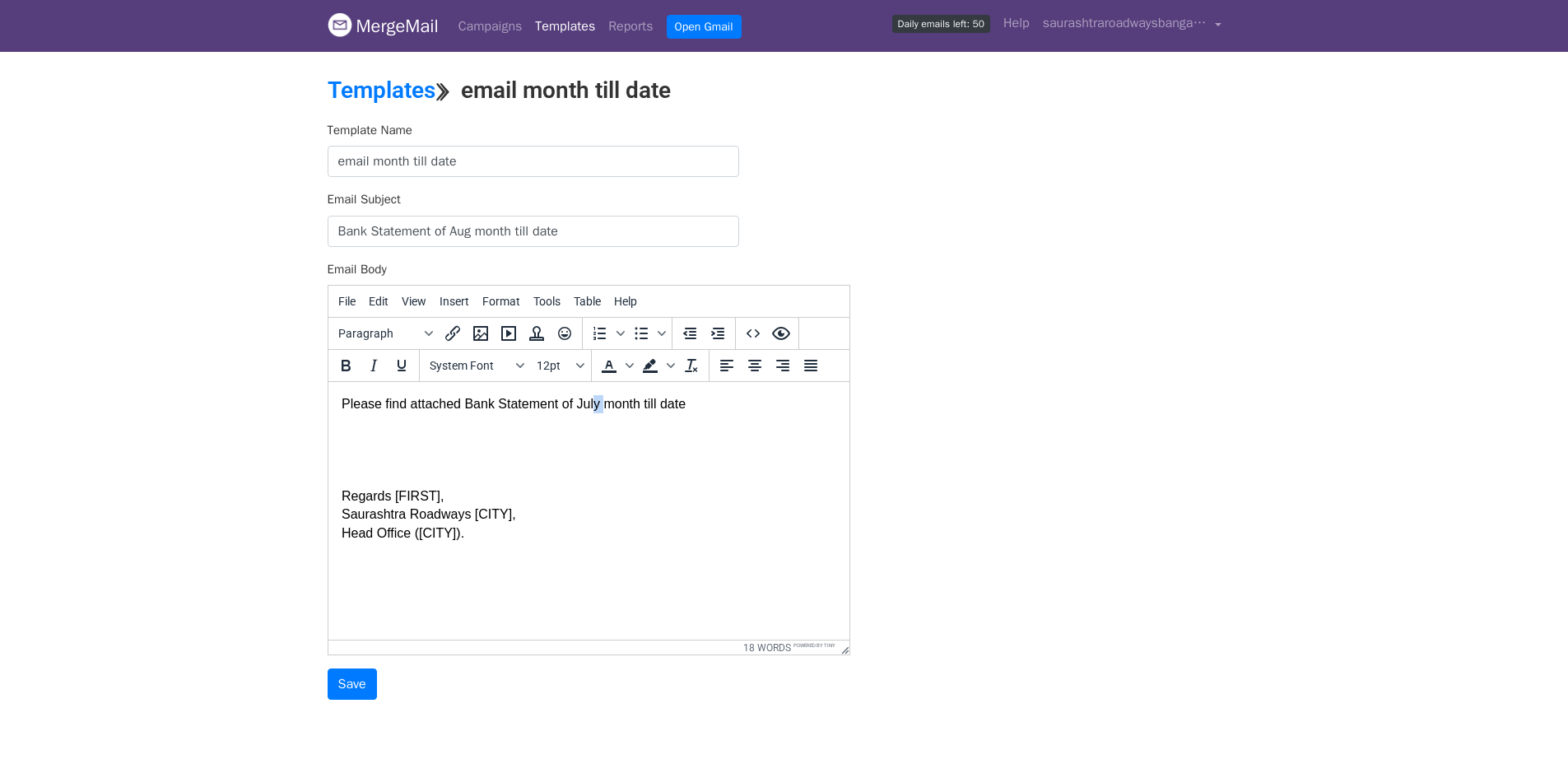 click on "Please find attached Bank Statement of July month till date Regards Sufiyan, Saurashtra Roadways Bangalore, Head Office (Mumbai)." at bounding box center (588, 468) 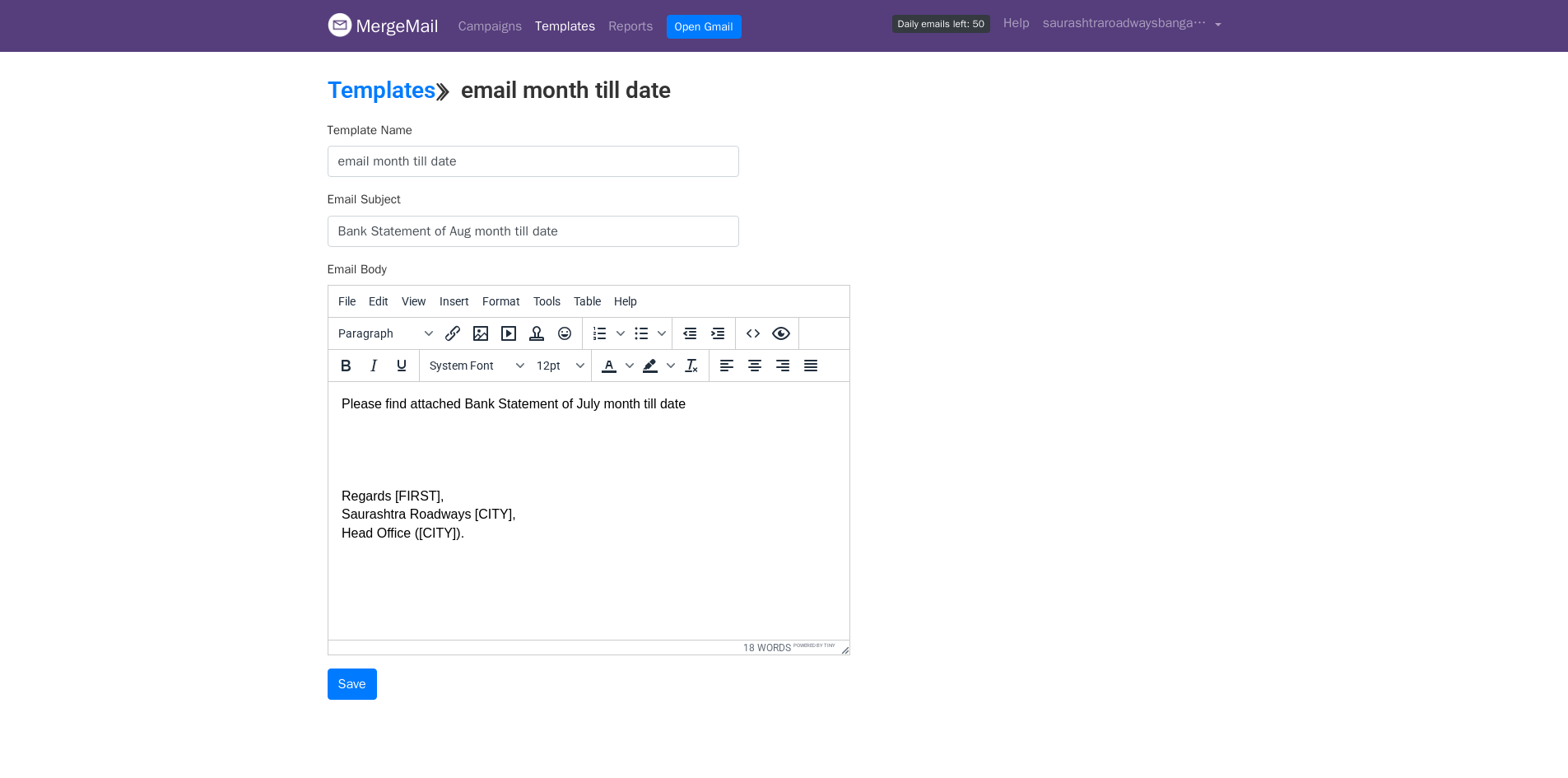 type 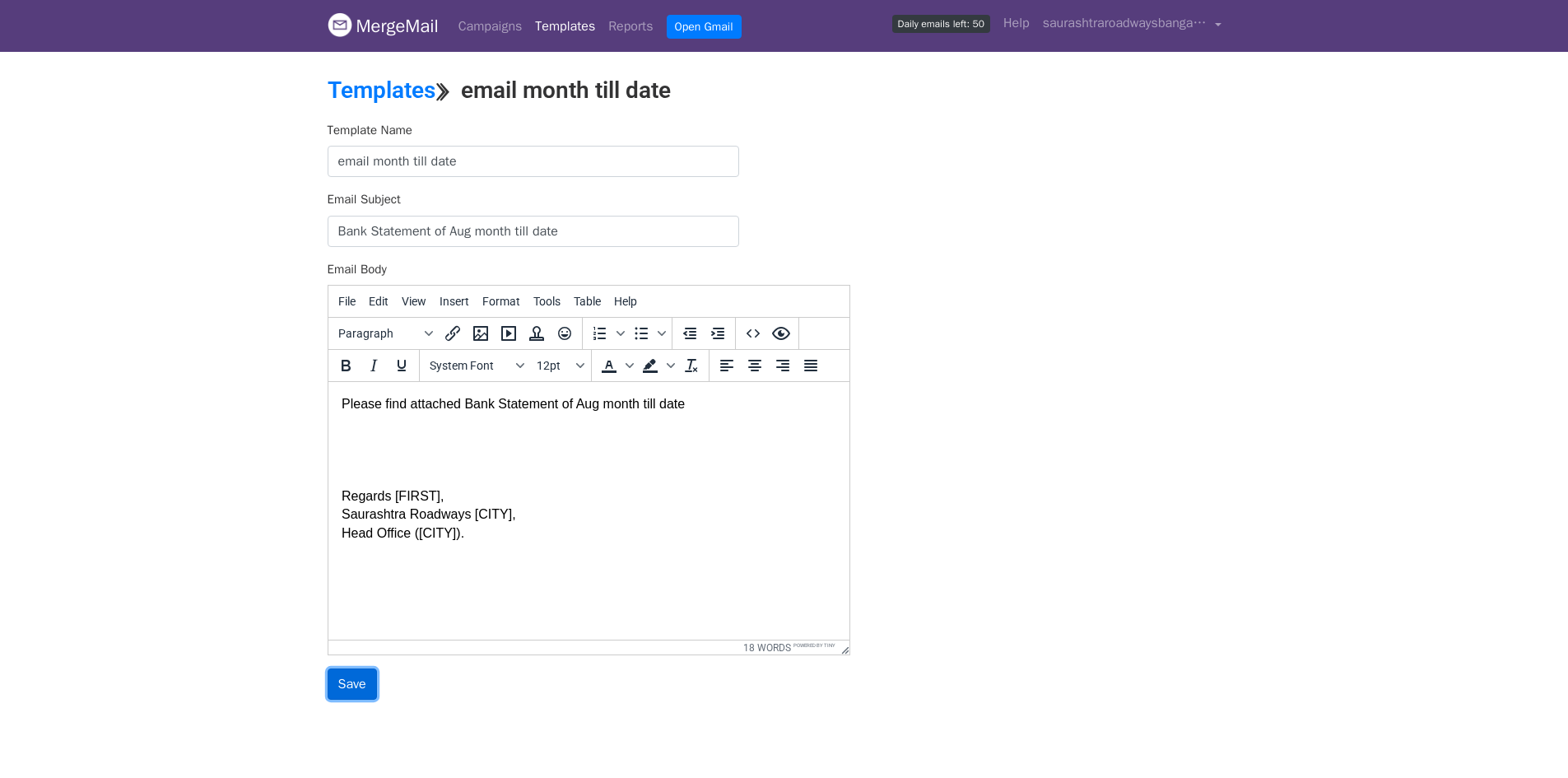 click on "Save" at bounding box center (352, 684) 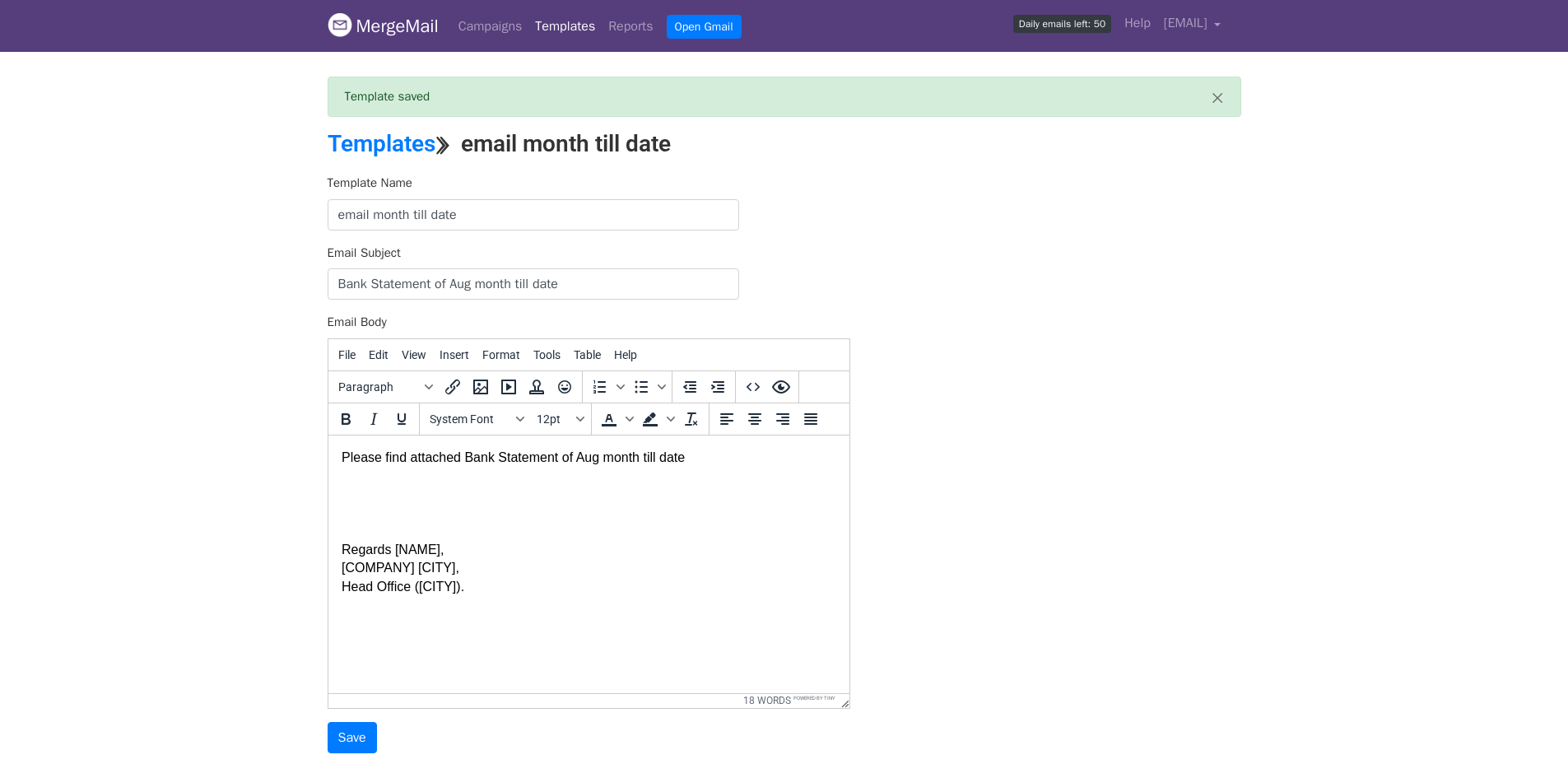 scroll, scrollTop: 0, scrollLeft: 0, axis: both 